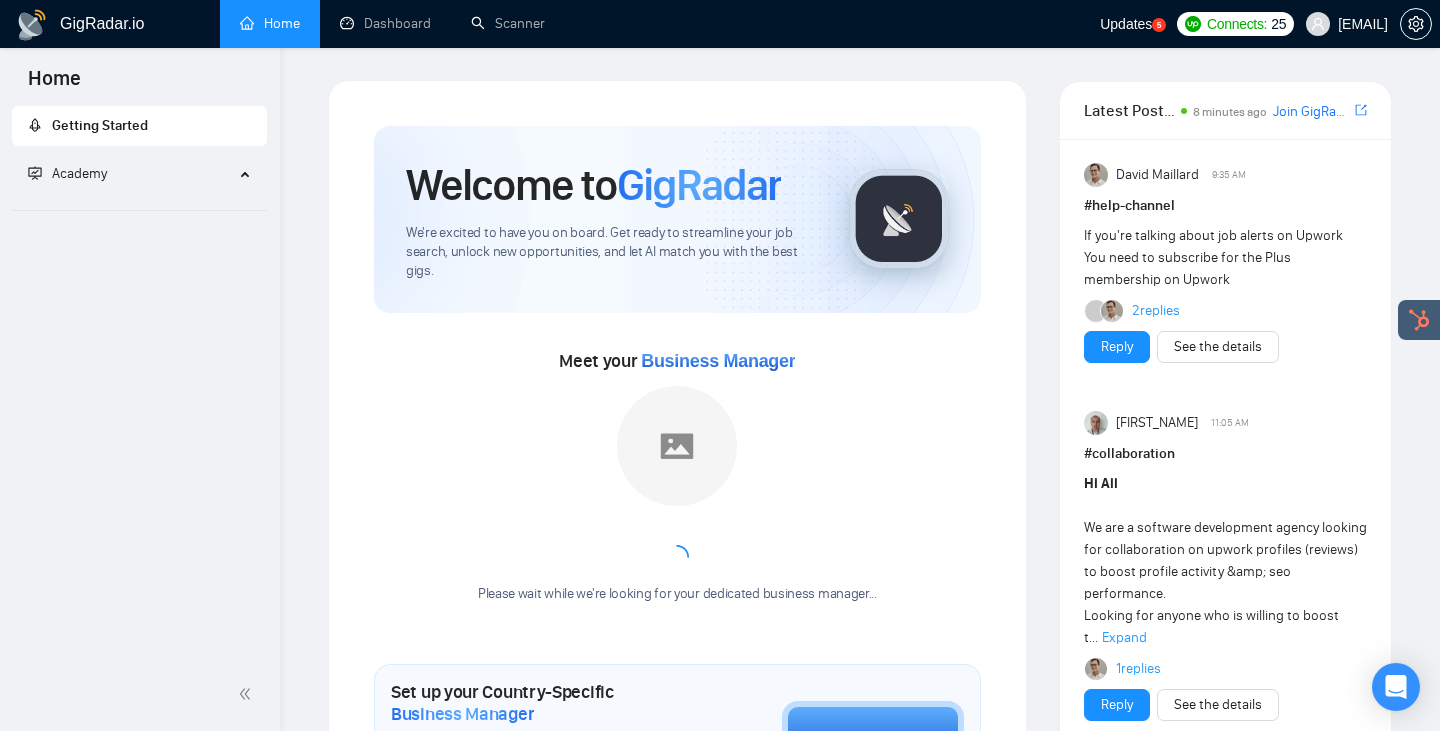 scroll, scrollTop: 0, scrollLeft: 0, axis: both 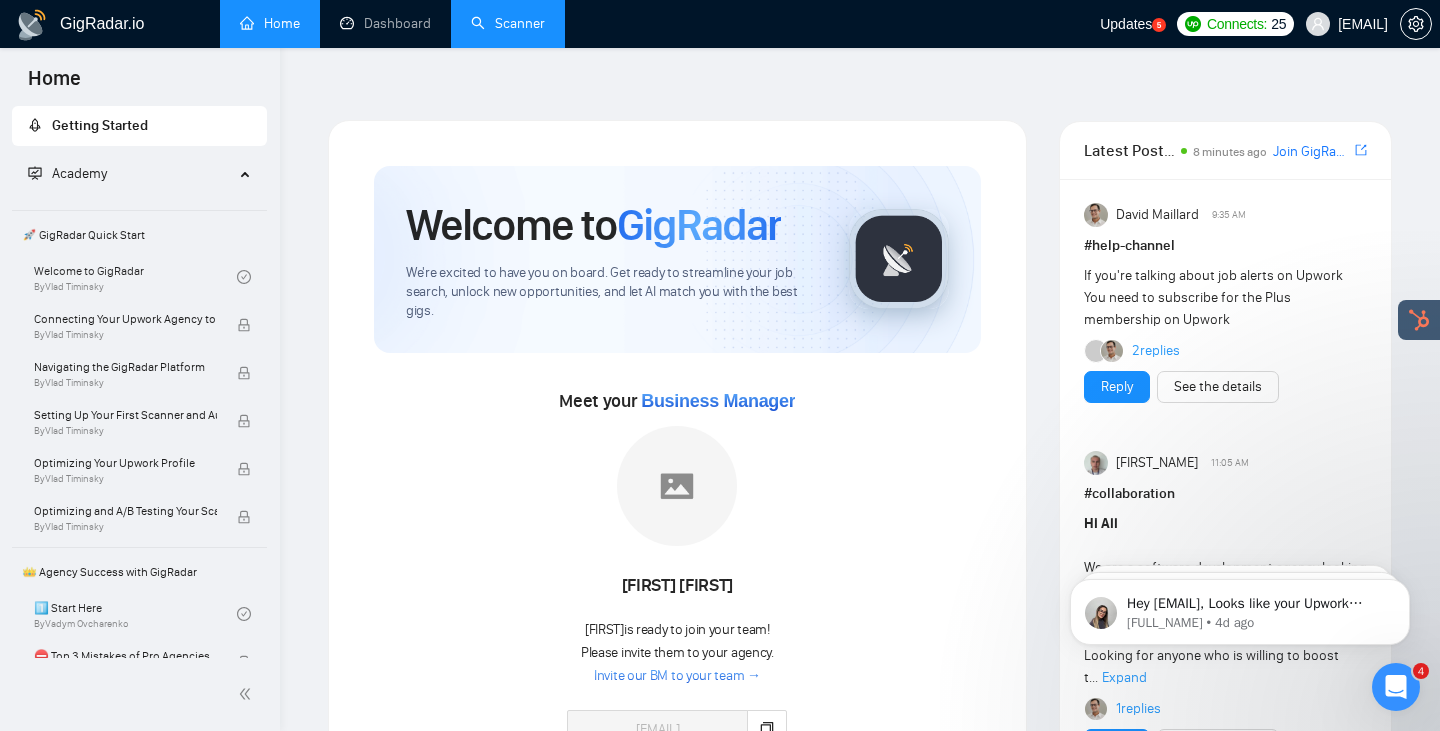 click on "Scanner" at bounding box center [508, 23] 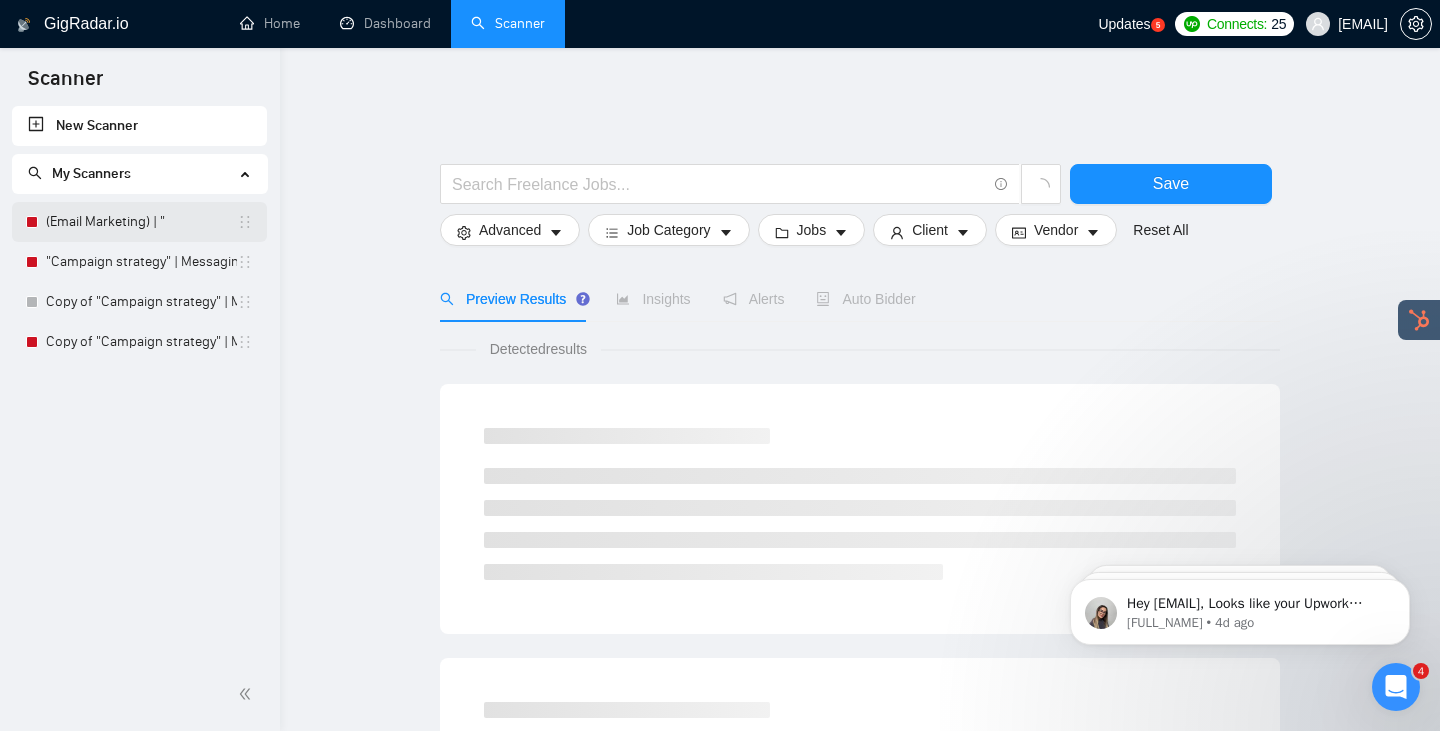 click on "(Email Marketing) | "" at bounding box center (141, 222) 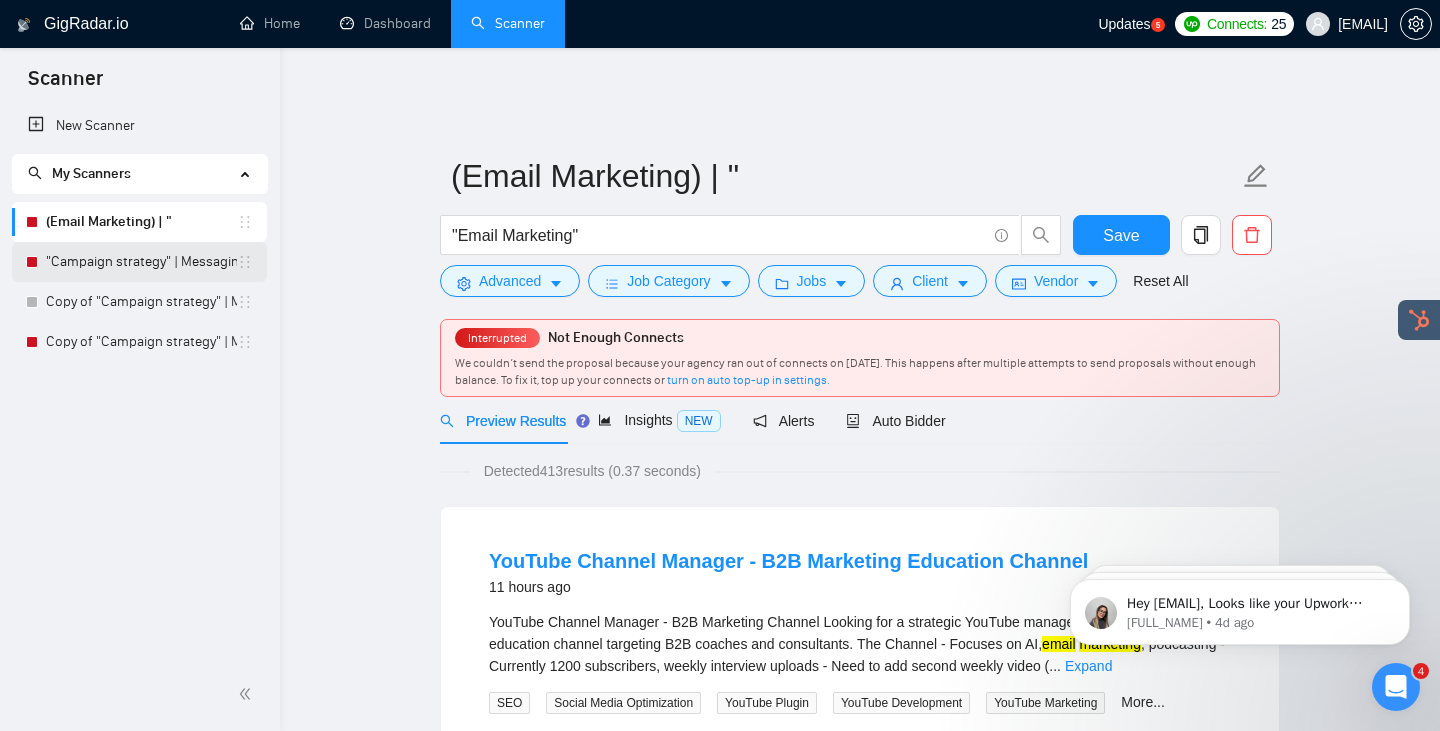 click on ""Campaign strategy" | Messaging" at bounding box center [141, 262] 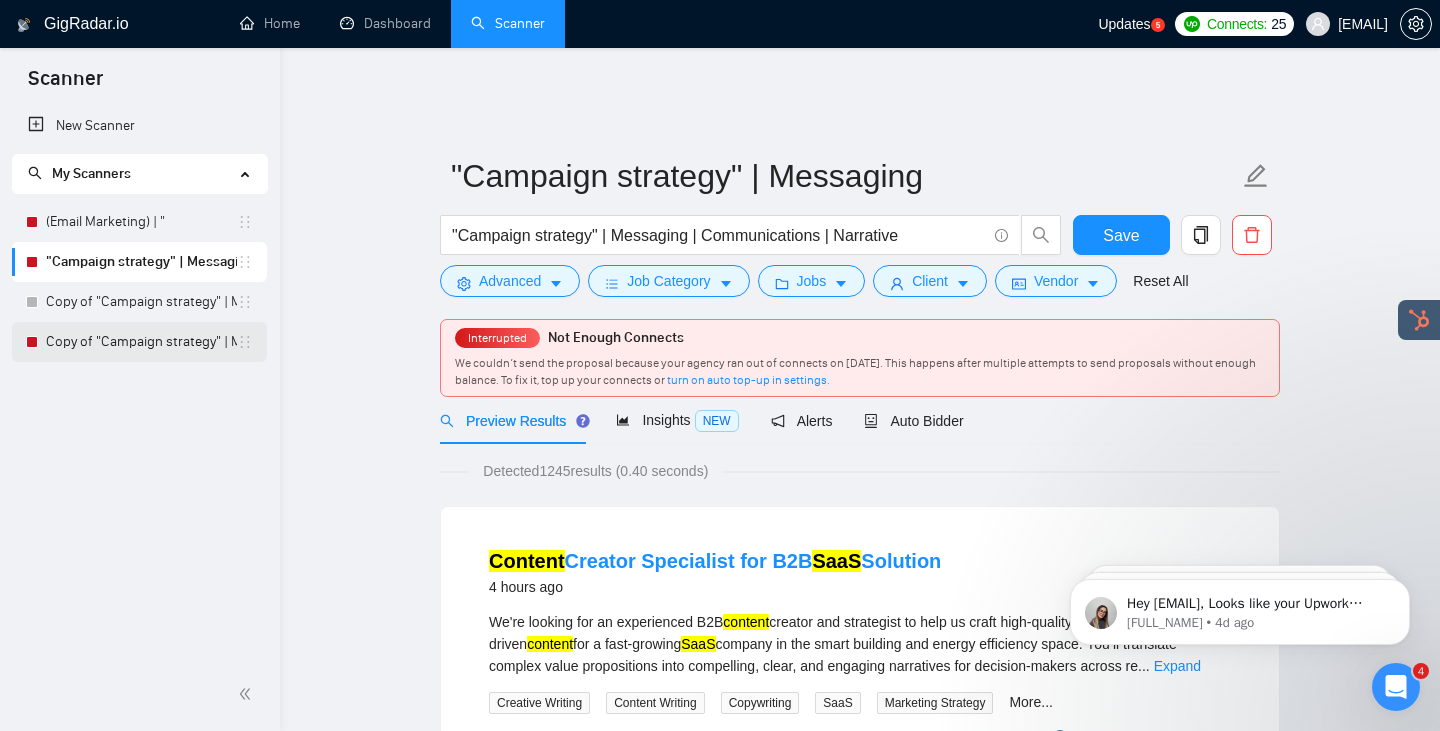 click on "Copy of "Campaign strategy" | Messaging" at bounding box center [141, 342] 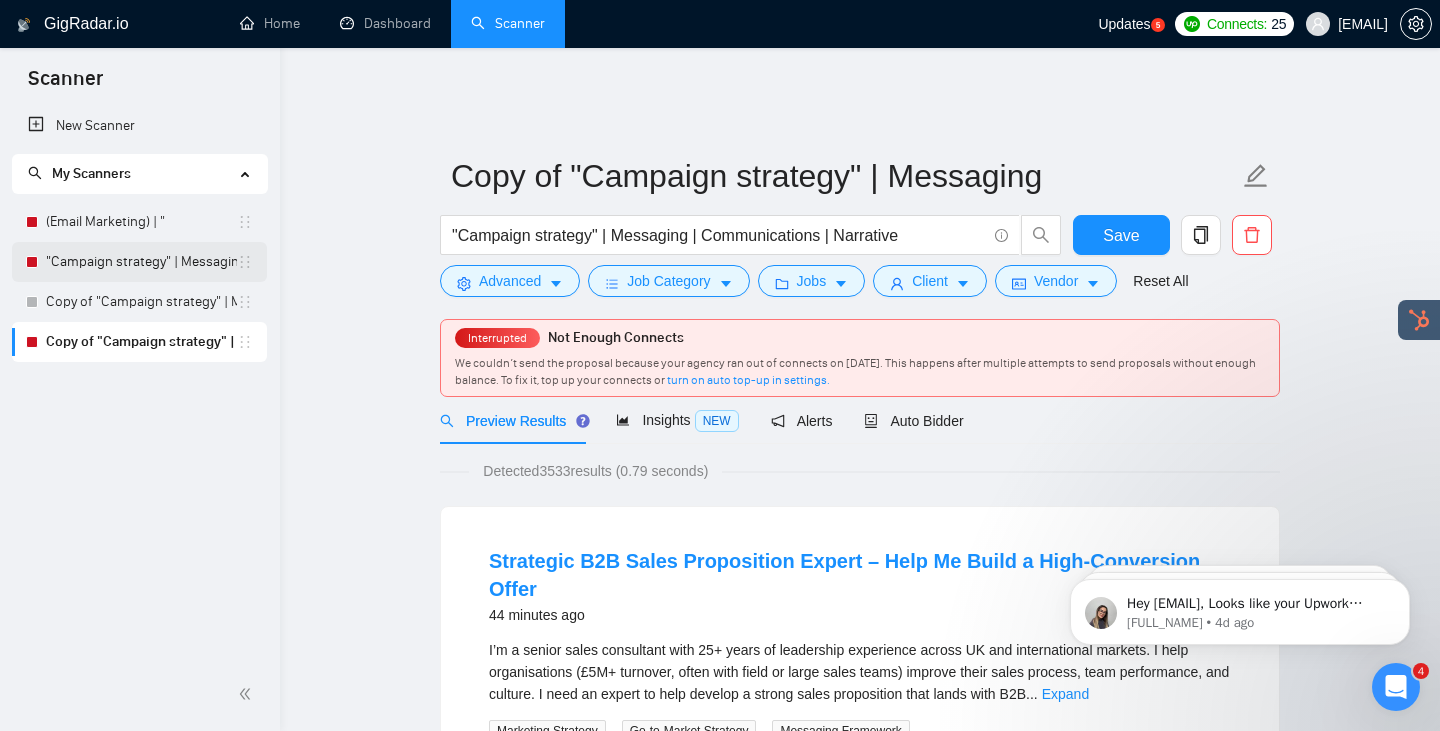 click on ""Campaign strategy" | Messaging" at bounding box center (141, 262) 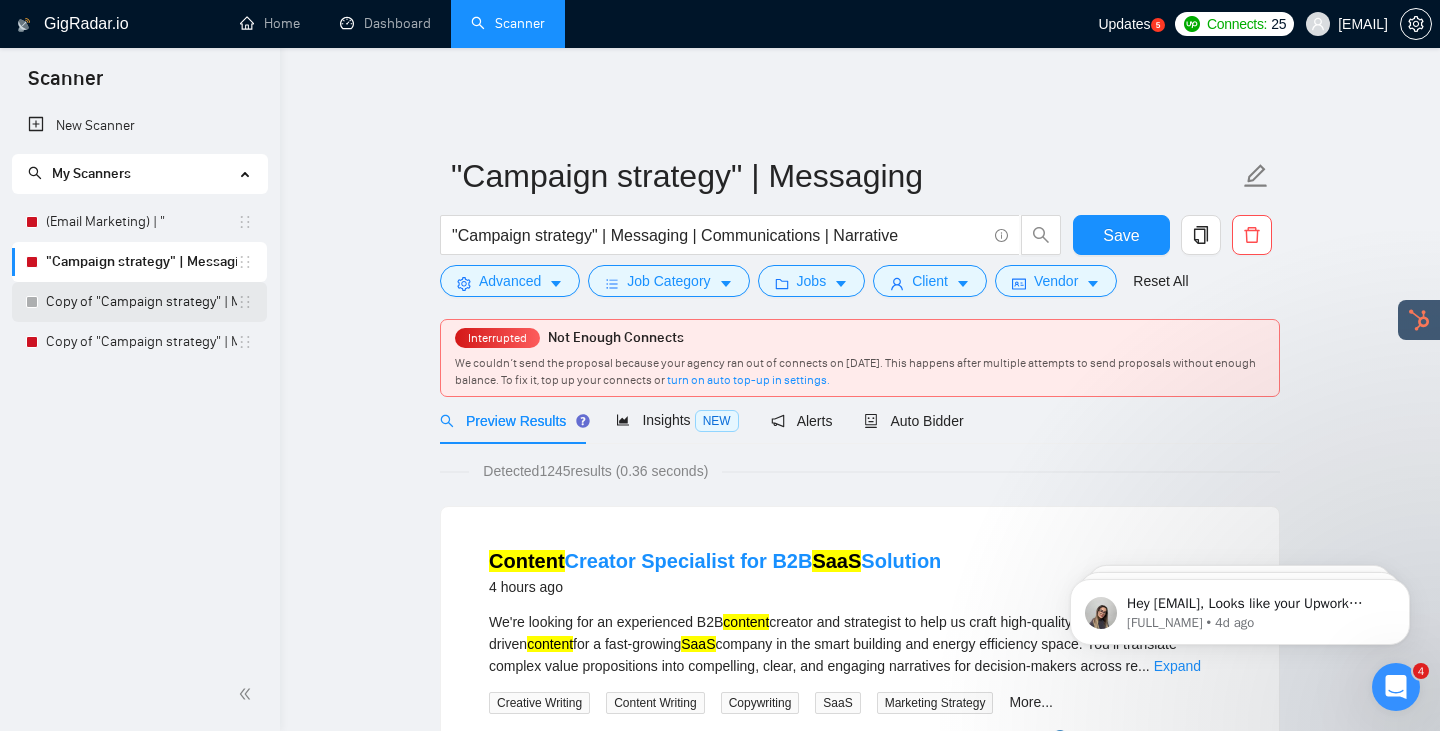 click on "Copy of "Campaign strategy" | Messaging" at bounding box center [141, 302] 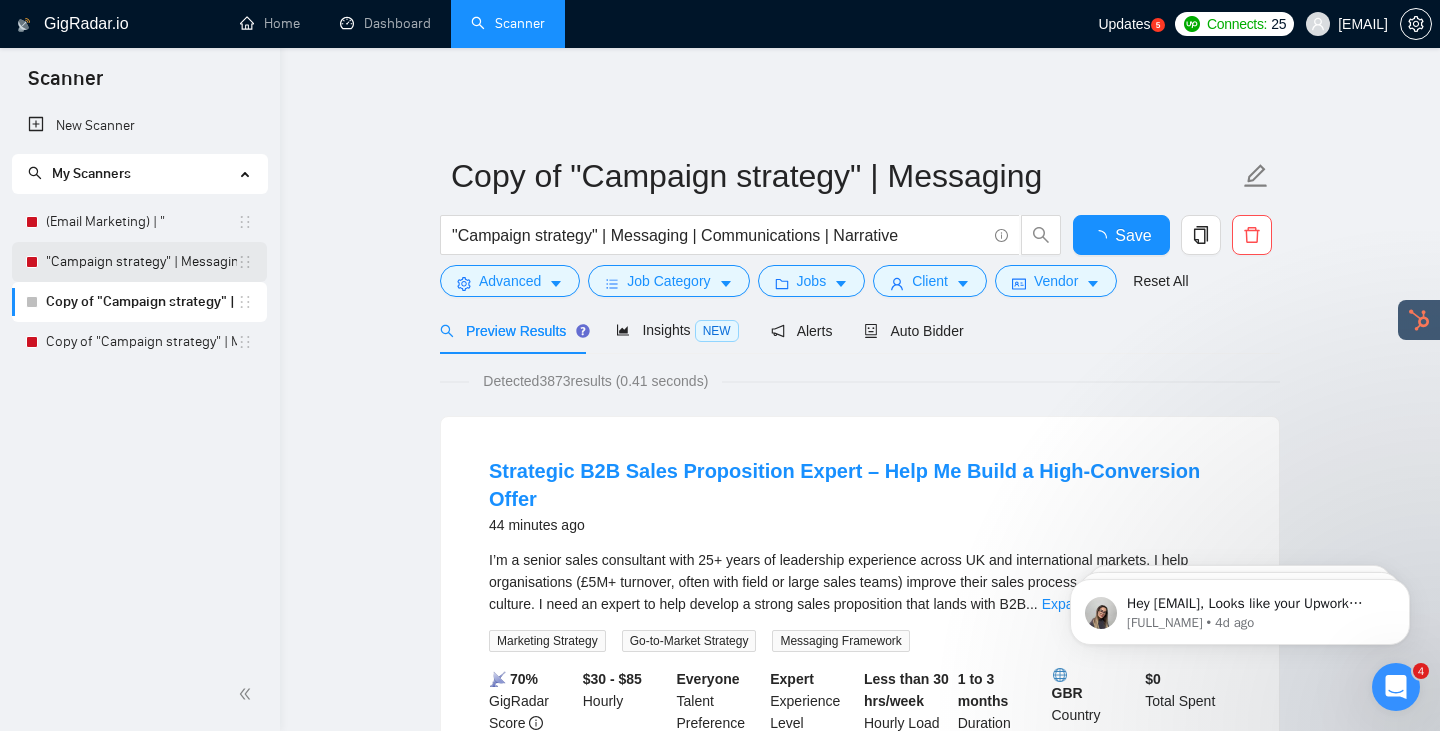 click on ""Campaign strategy" | Messaging" at bounding box center [141, 262] 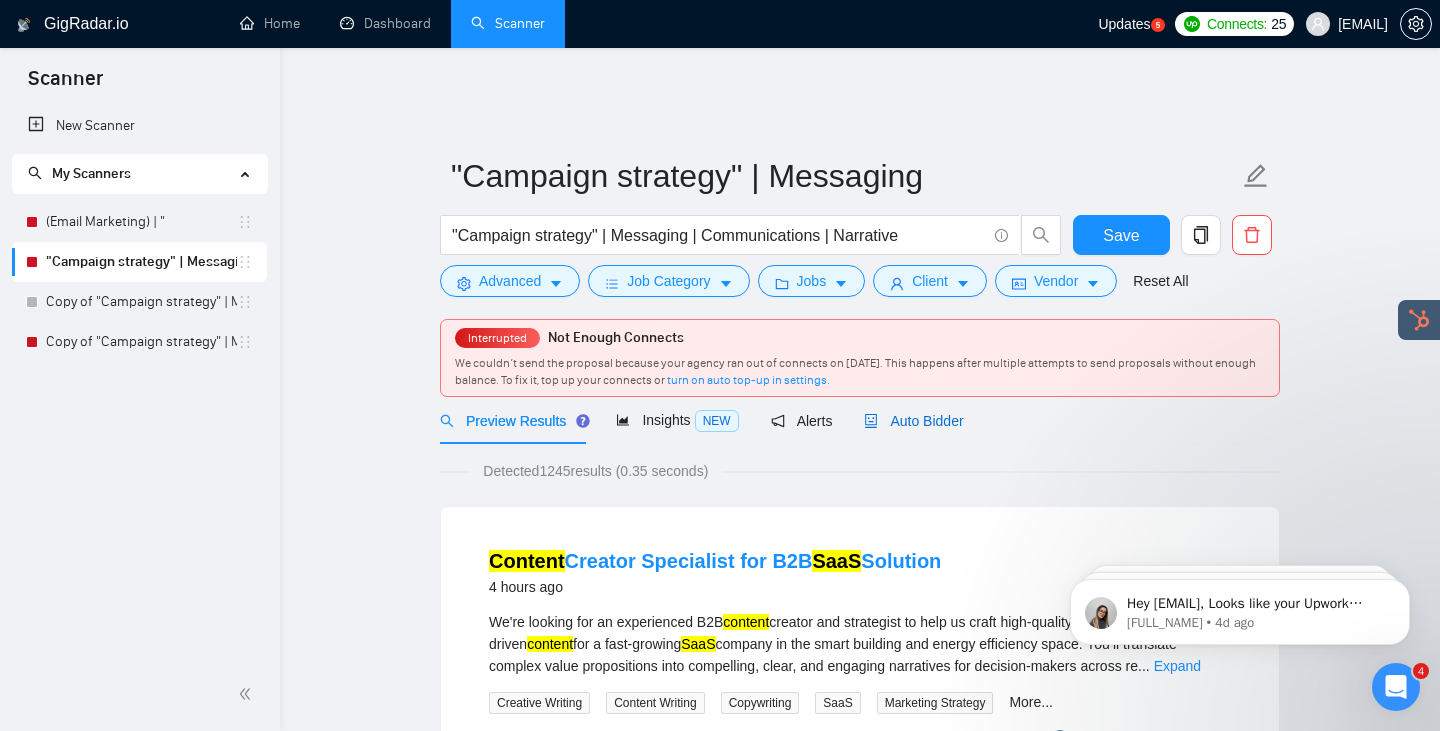 click on "Auto Bidder" at bounding box center [913, 421] 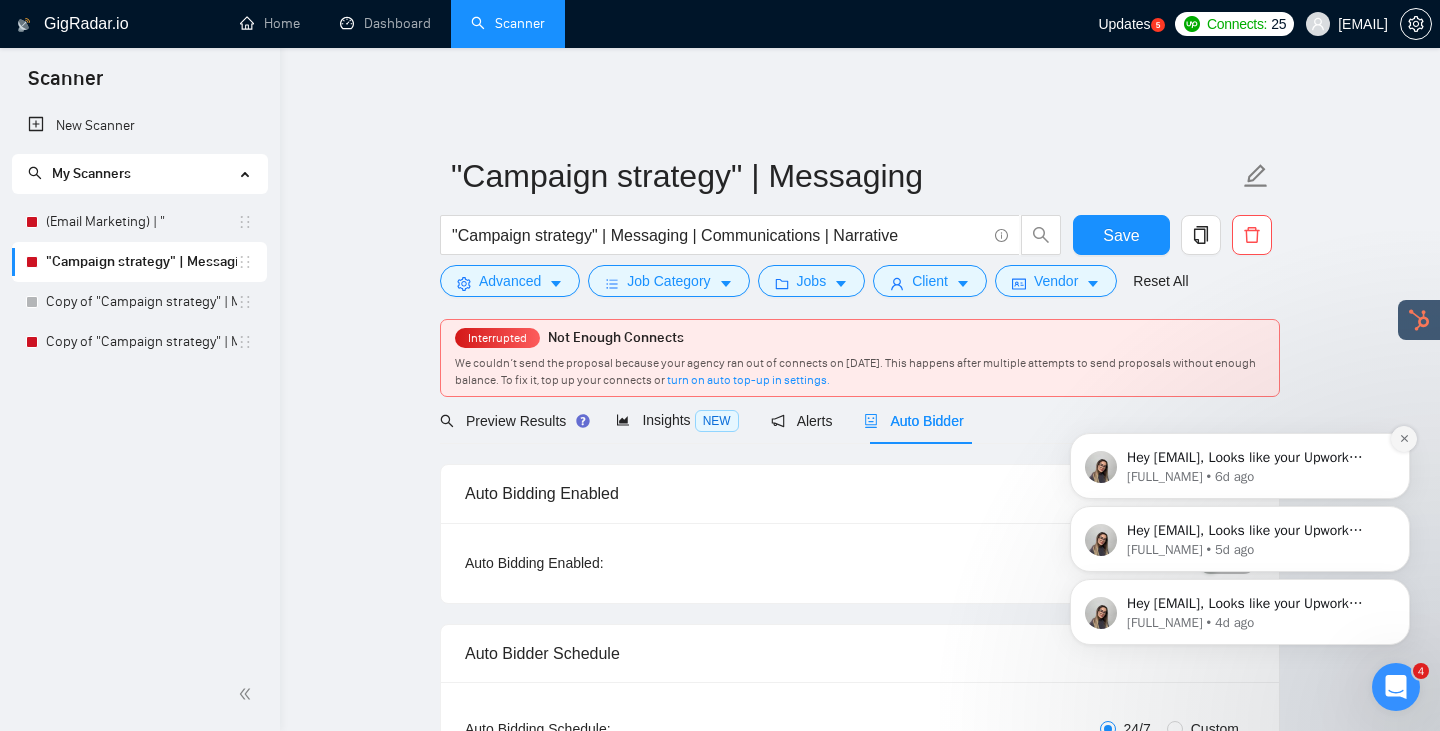 click at bounding box center [1404, 439] 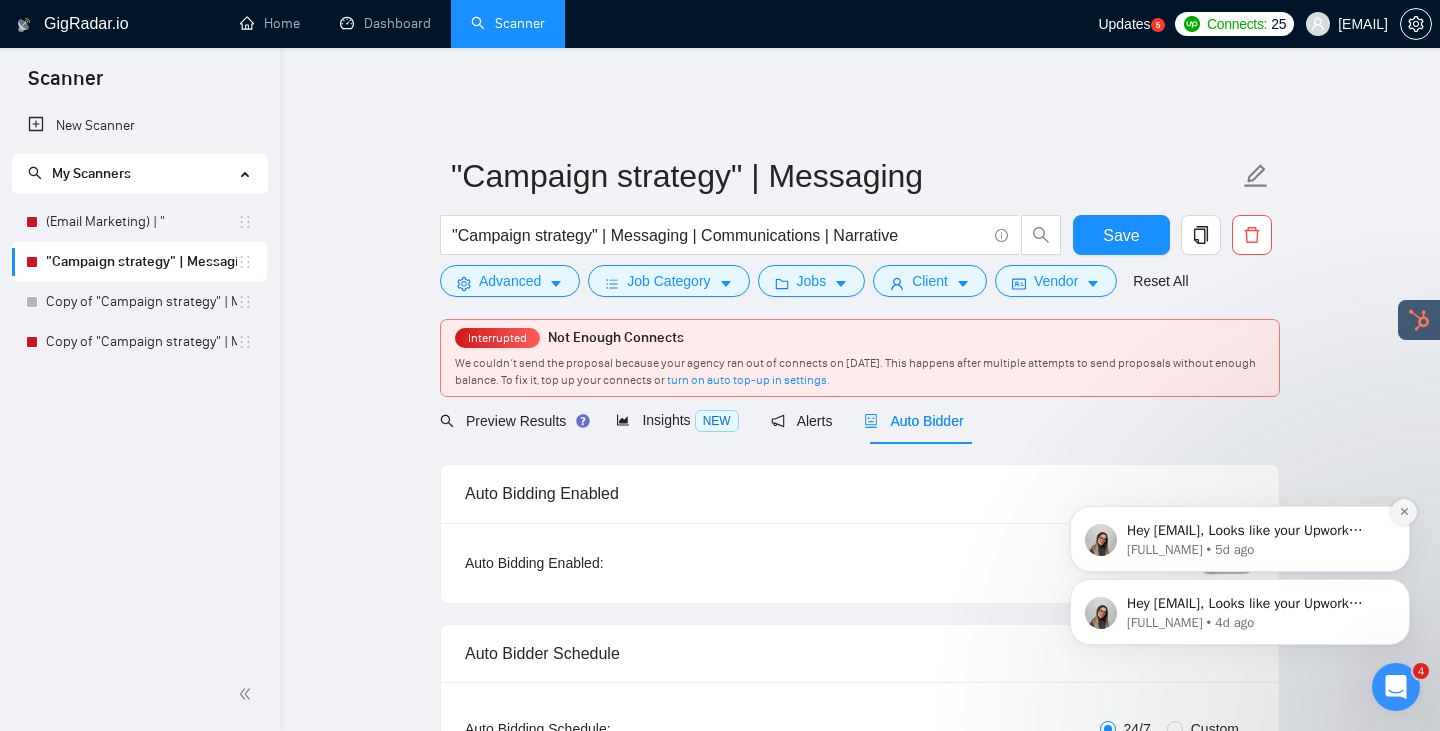 click at bounding box center [1404, 512] 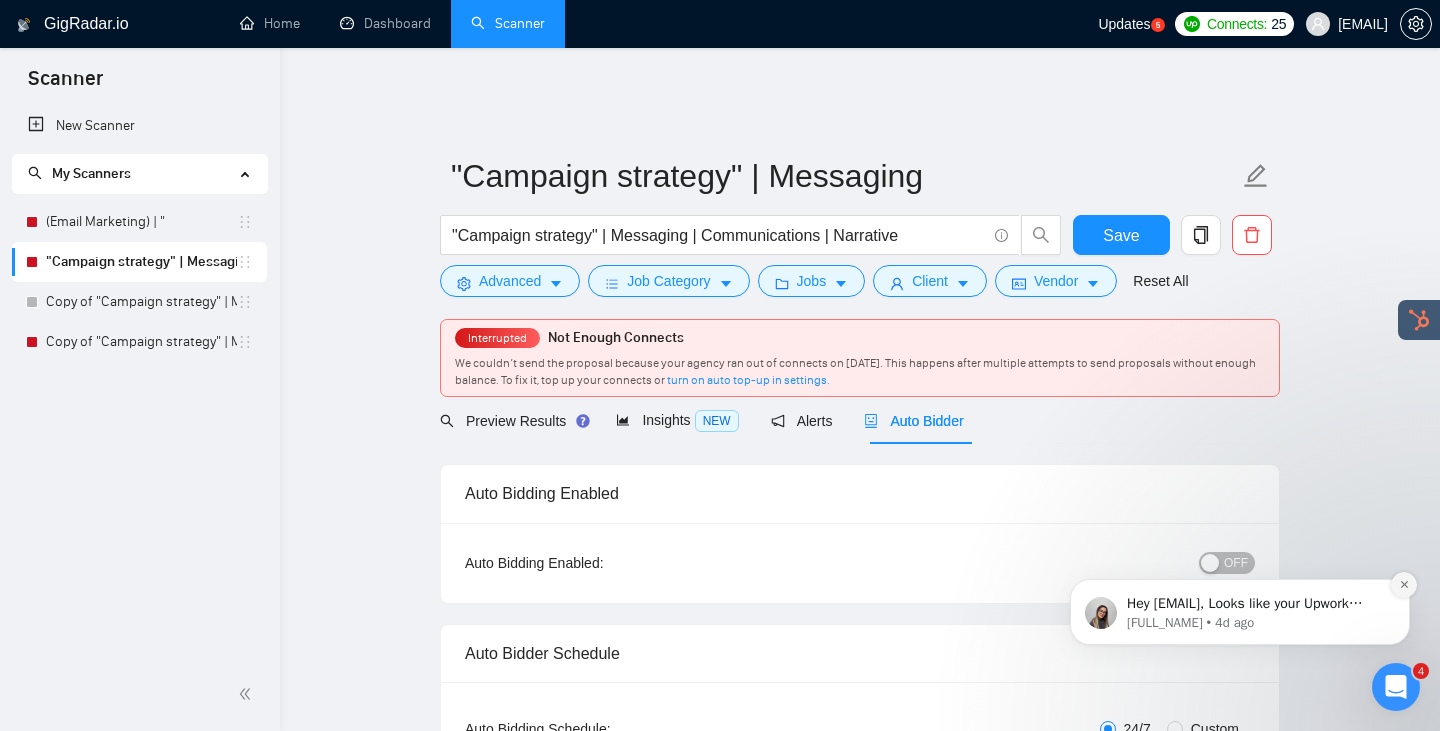 click at bounding box center (1404, 585) 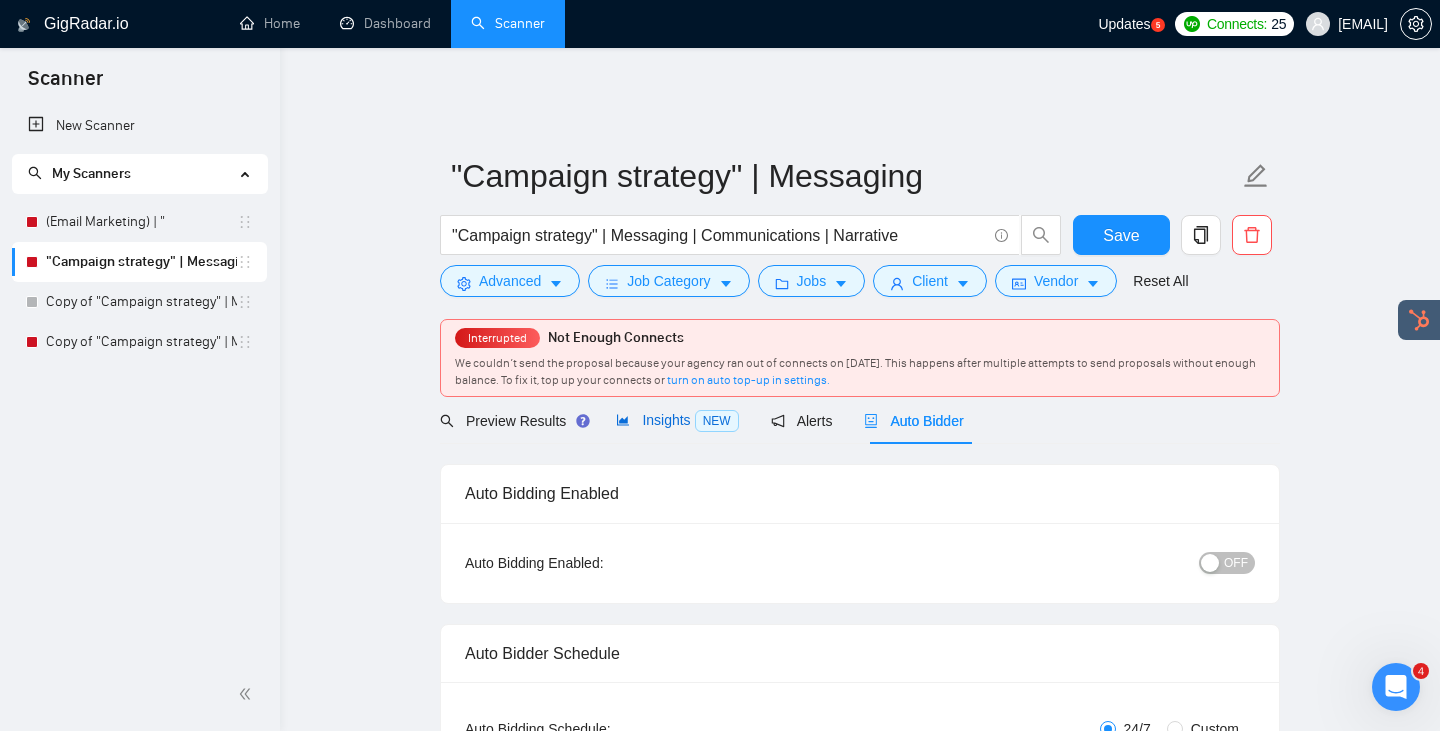 click on "NEW" at bounding box center (717, 421) 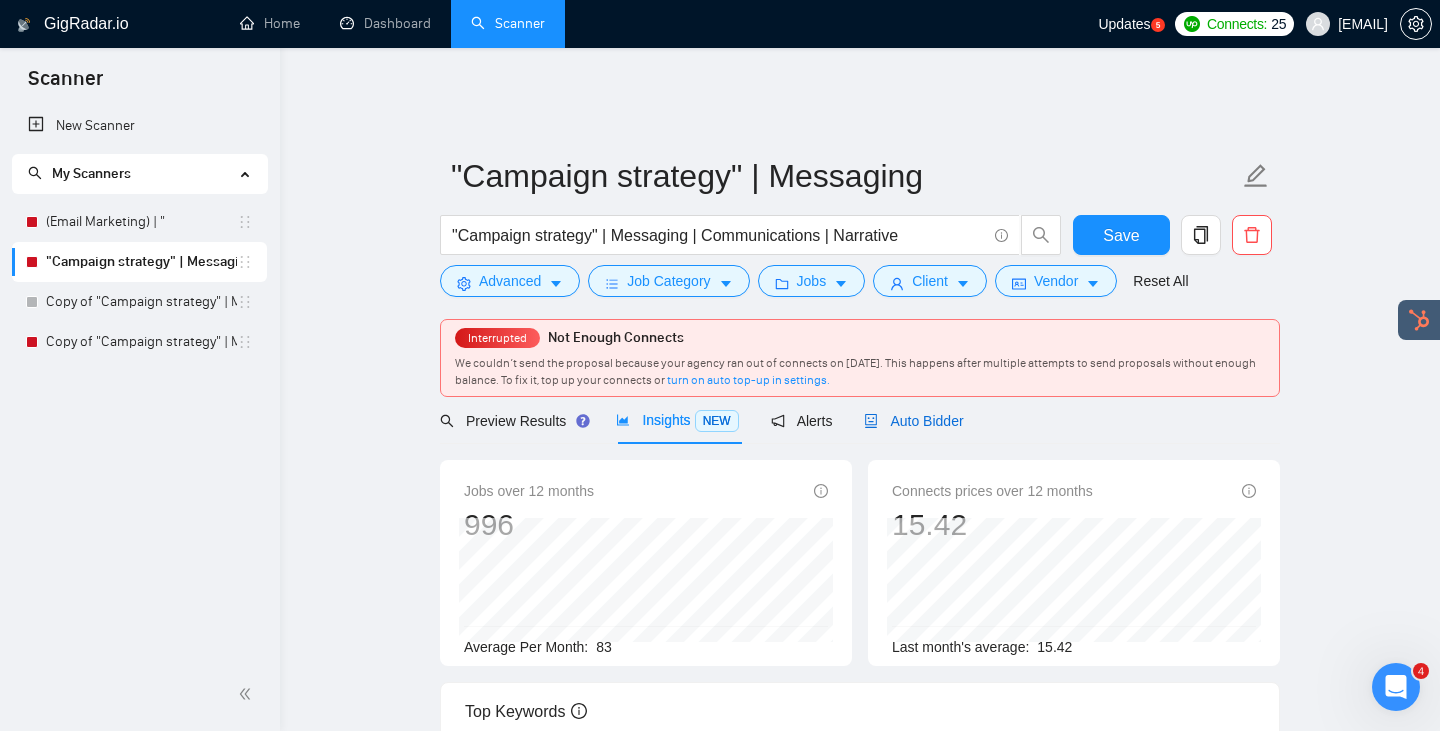 click on "Auto Bidder" at bounding box center (913, 421) 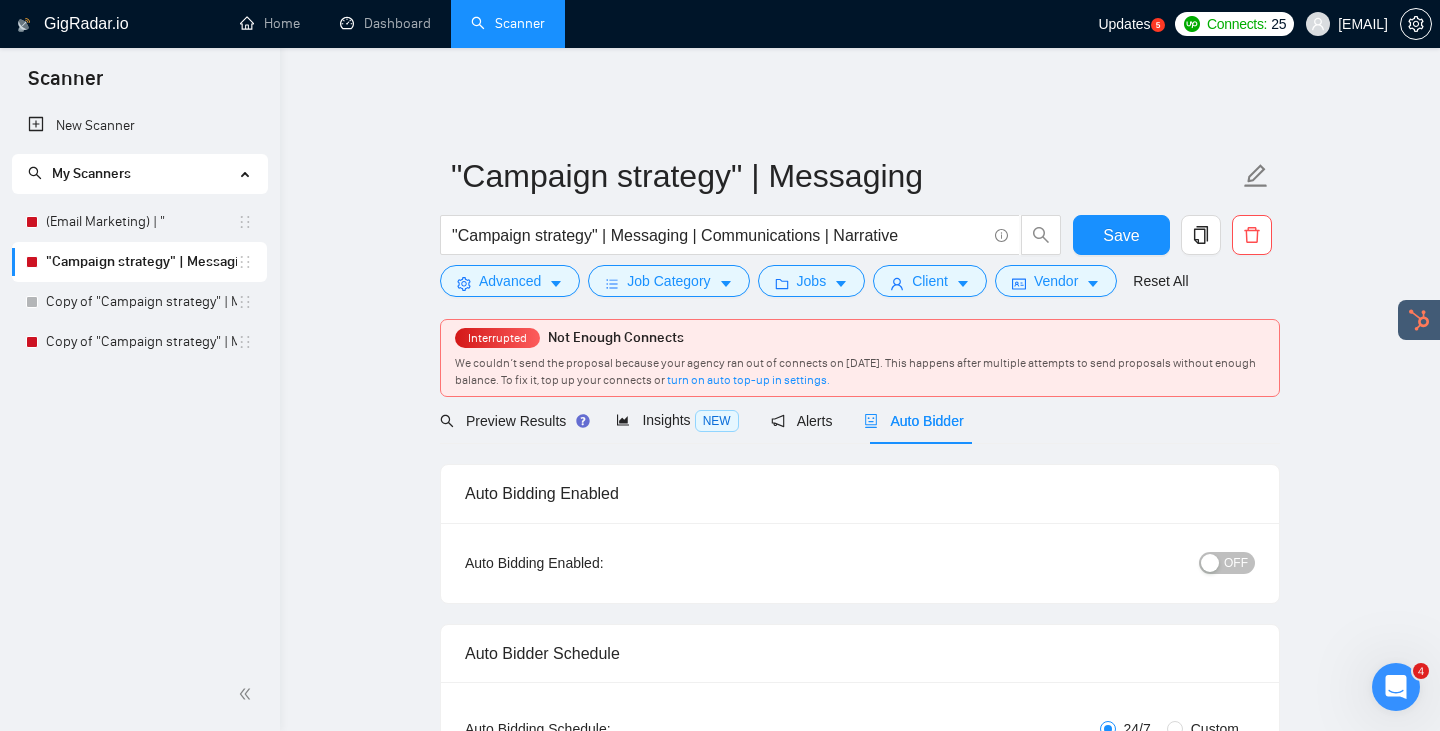 click on "OFF" at bounding box center (1123, 562) 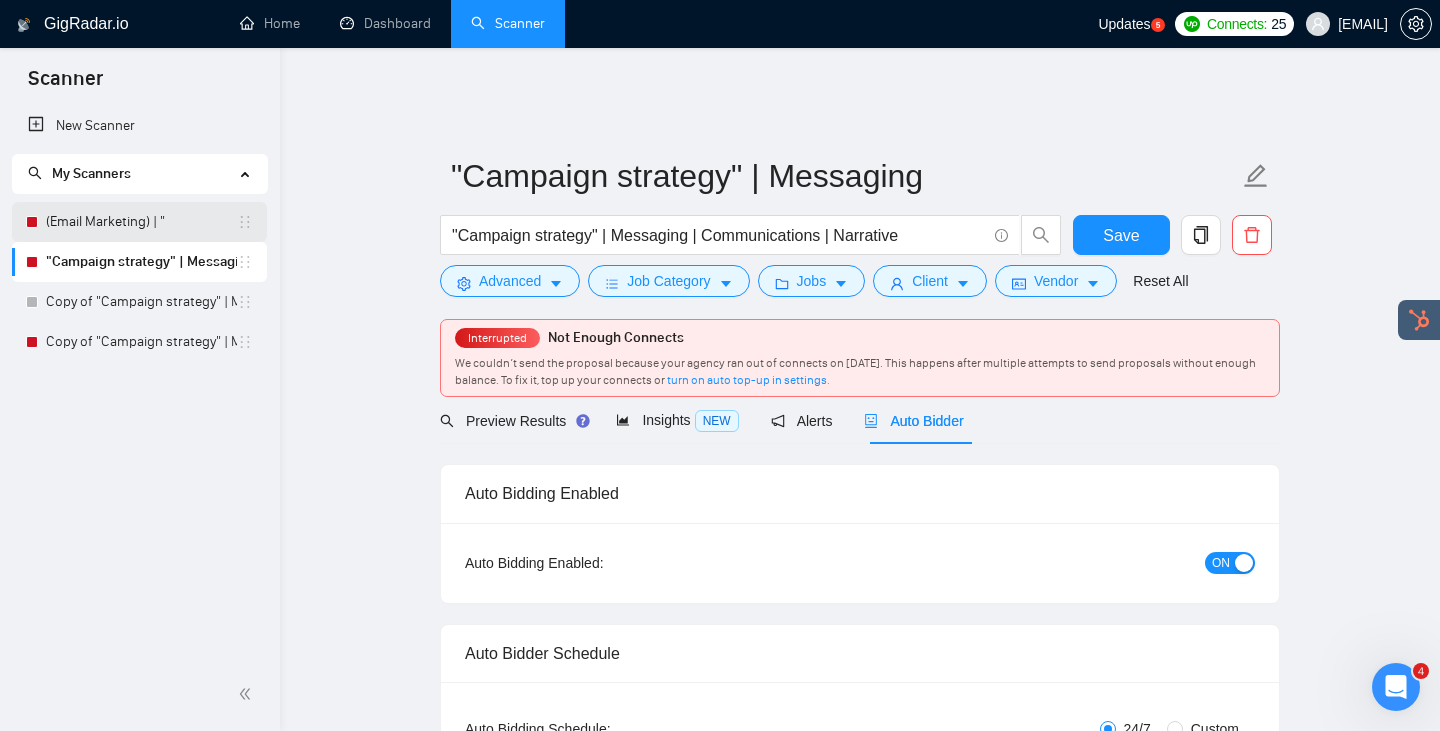 click on "(Email Marketing) | "" at bounding box center [141, 222] 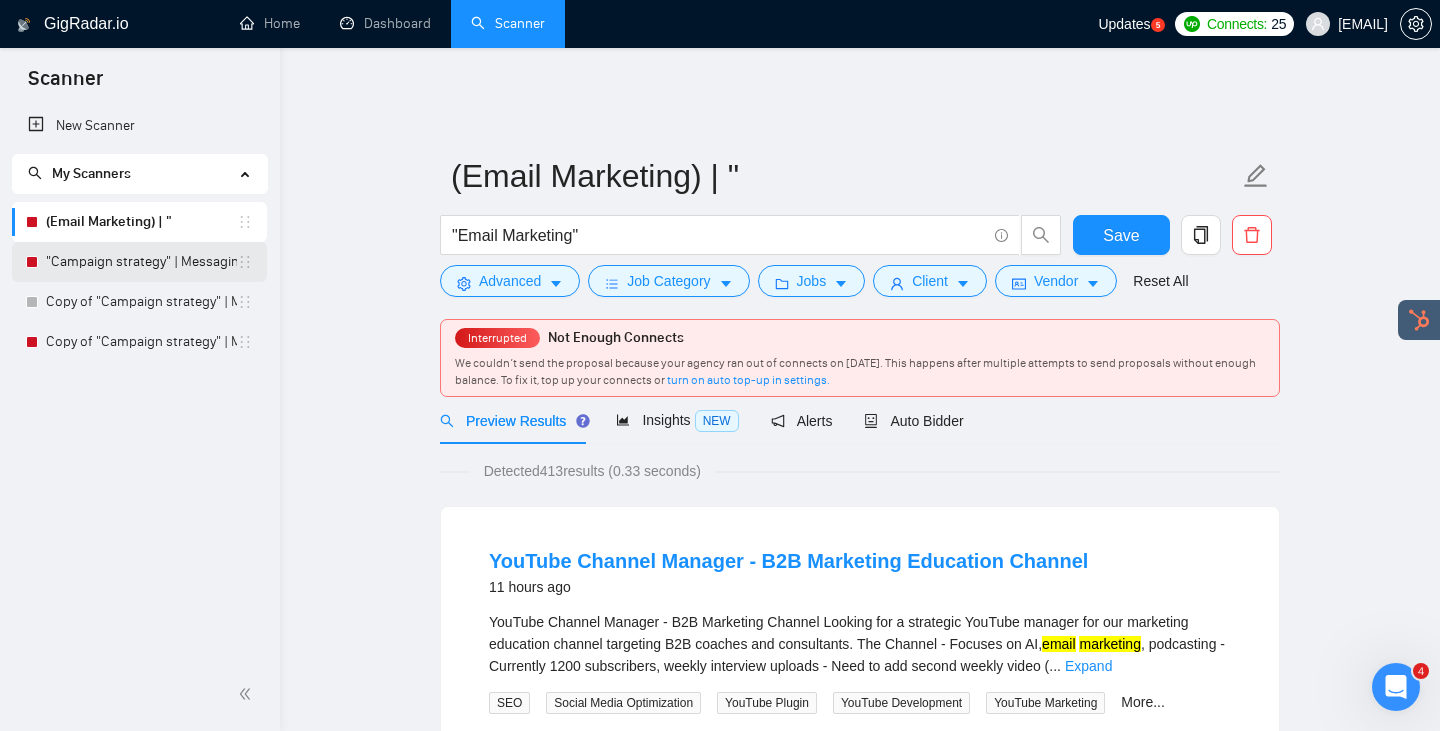 click on ""Campaign strategy" | Messaging" at bounding box center [141, 262] 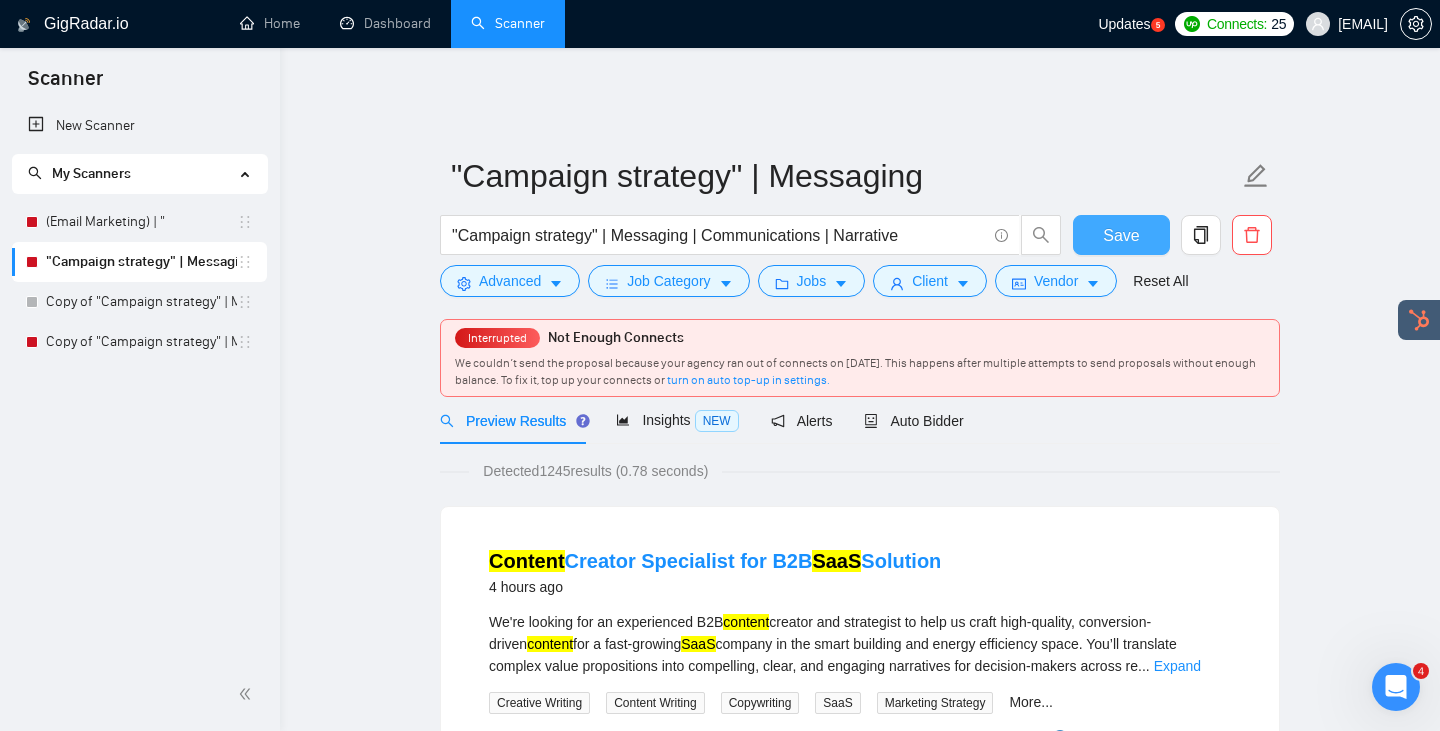 click on "Save" at bounding box center [1121, 235] 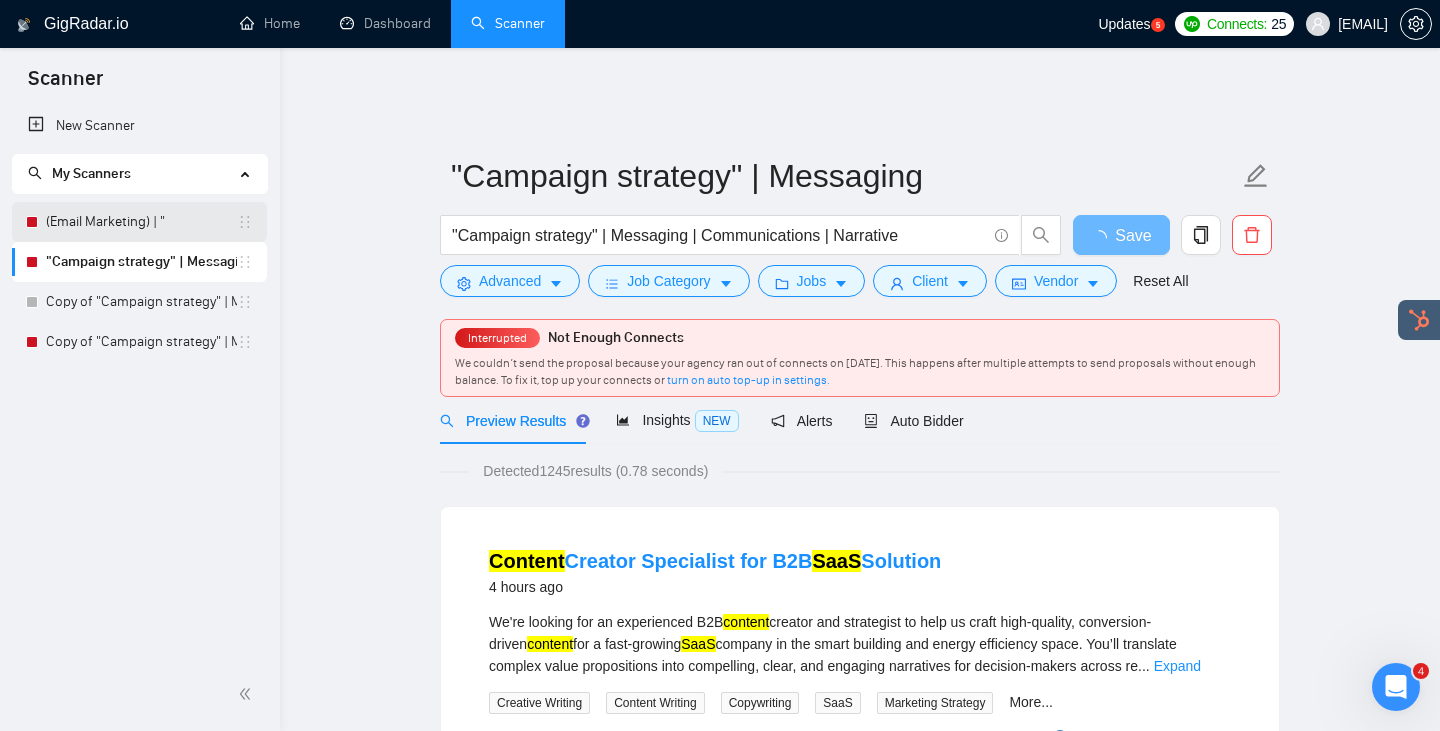 click on "(Email Marketing) | "" at bounding box center [141, 222] 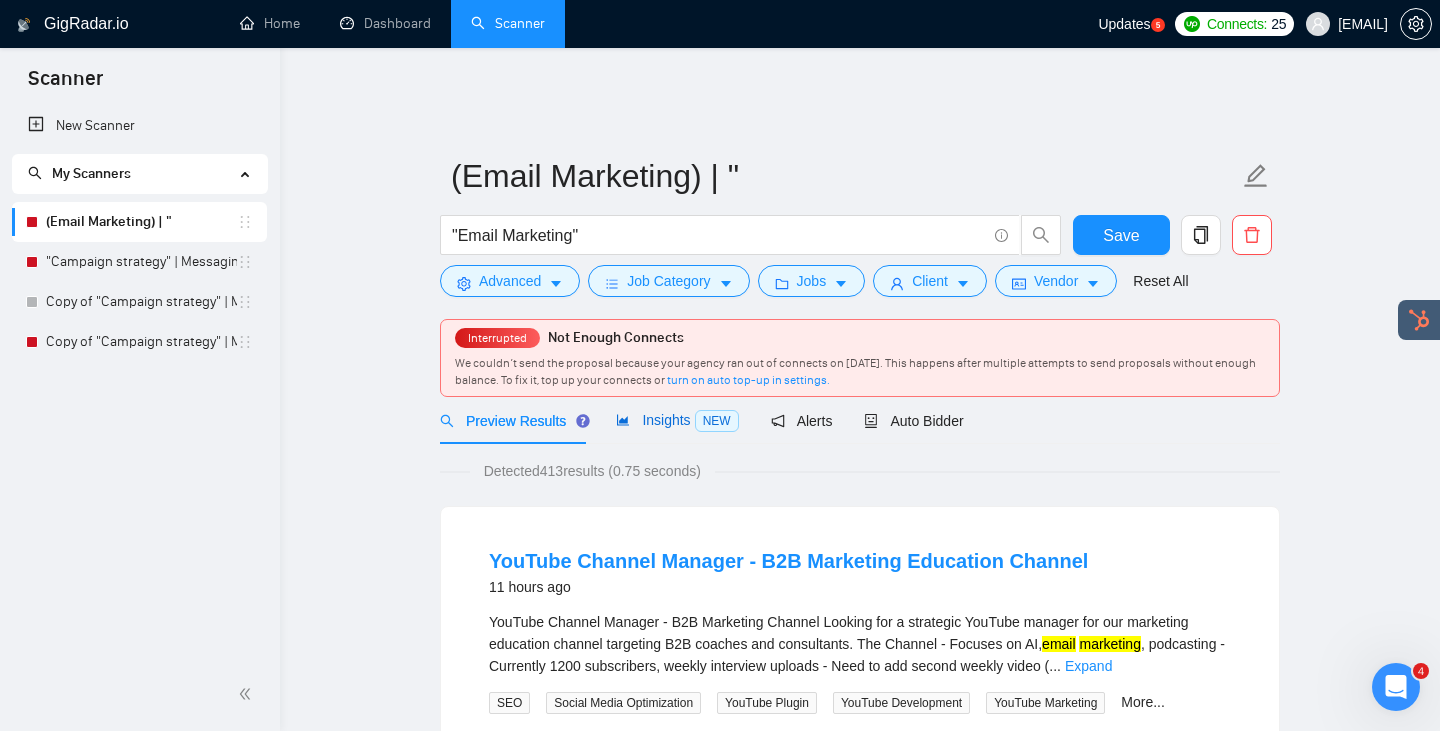 click on "Insights NEW" at bounding box center (677, 420) 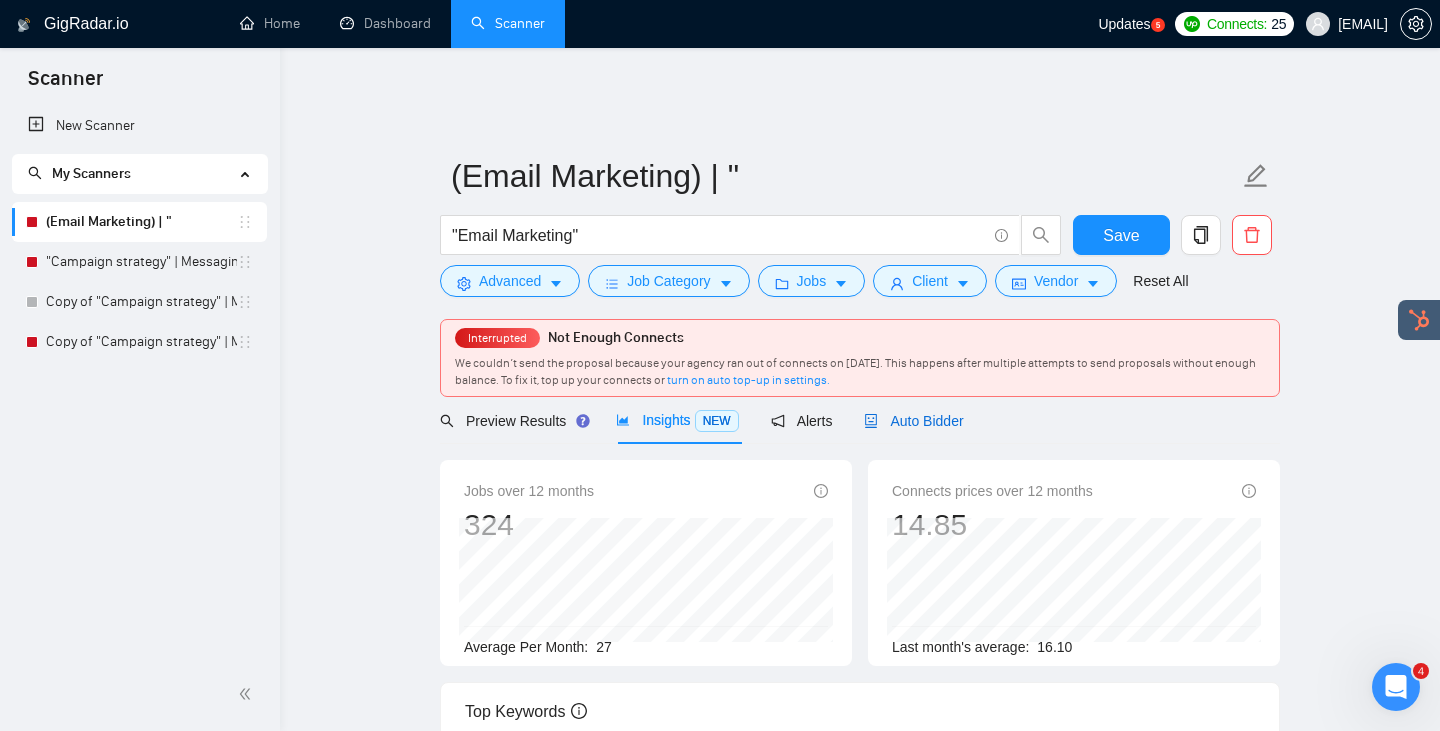 click on "Auto Bidder" at bounding box center [913, 421] 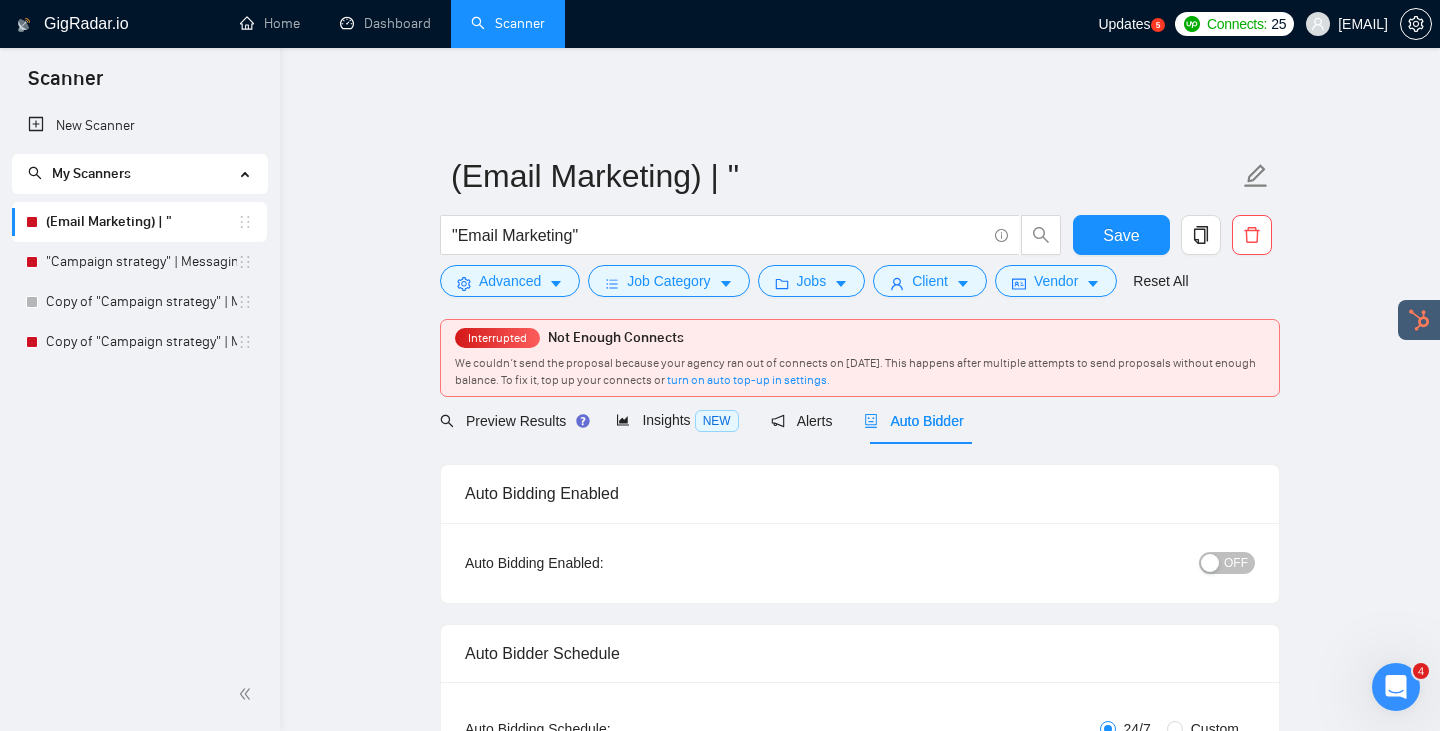 type 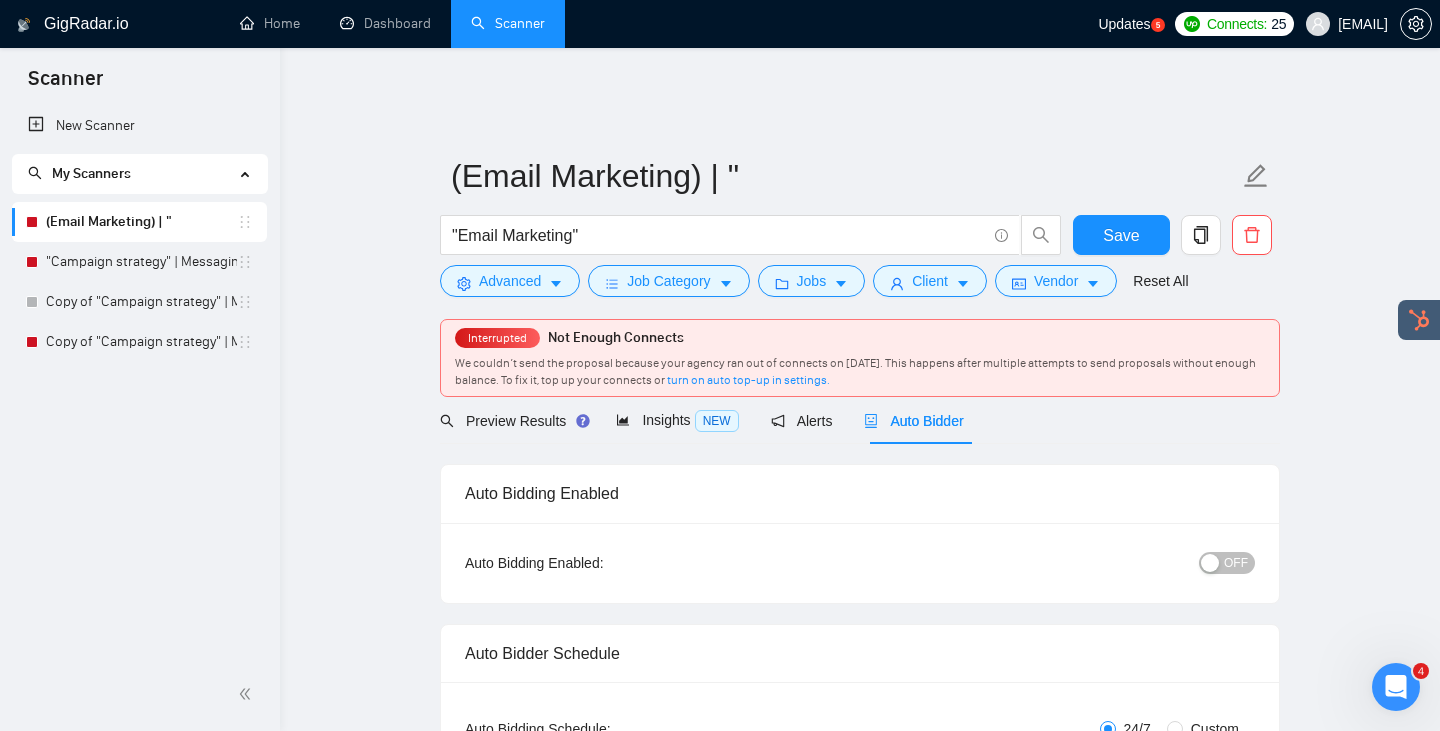 click on "OFF" at bounding box center [1236, 563] 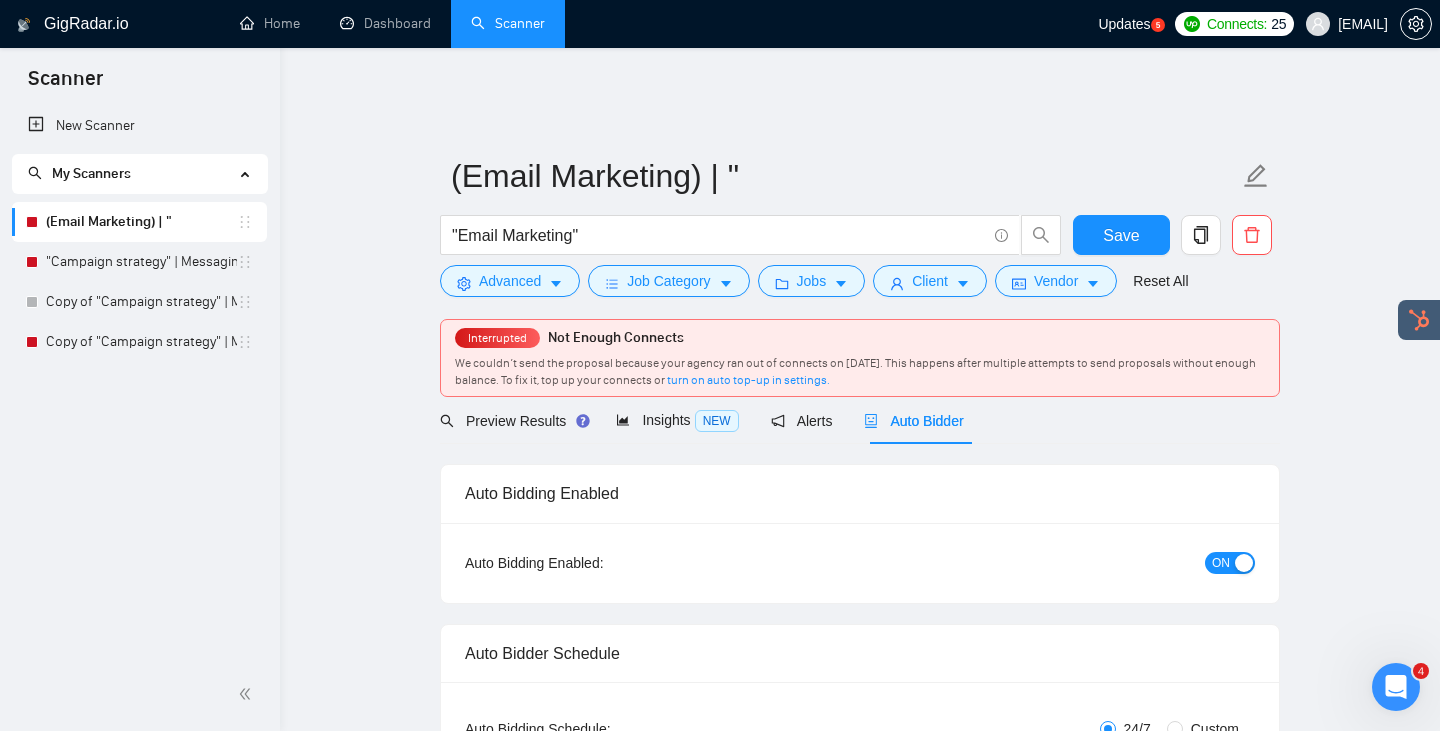 click on "(Email Marketing) | " "Email Marketing" Save Advanced   Job Category   Jobs   Client   Vendor   Reset All Interrupted Not Enough Connects We couldn’t send the proposal because your agency ran out of connects on [DATE]. This happens after multiple attempts to send proposals without enough balance. To fix it, top up your connects or   turn on auto top-up in settings. Preview Results Insights NEW Alerts Auto Bidder Auto Bidding Enabled Auto Bidding Enabled: ON Auto Bidder Schedule Auto Bidding Type: Automated (recommended) Semi-automated Auto Bidding Schedule: 24/7 Custom Custom Auto Bidder Schedule Repeat every week on Monday Tuesday Wednesday Thursday Friday Saturday Sunday Active Hours ( Europe/Sofia ): From: To: ( 24  hours) Europe/Sofia Auto Bidding Type Select your bidding algorithm: Choose the algorithm for you bidding. The price per proposal does not include your connects expenditure. Template Bidder Works great for narrow segments and short cover letters that don't change. 0.50  credits 1.00" at bounding box center (860, 3123) 